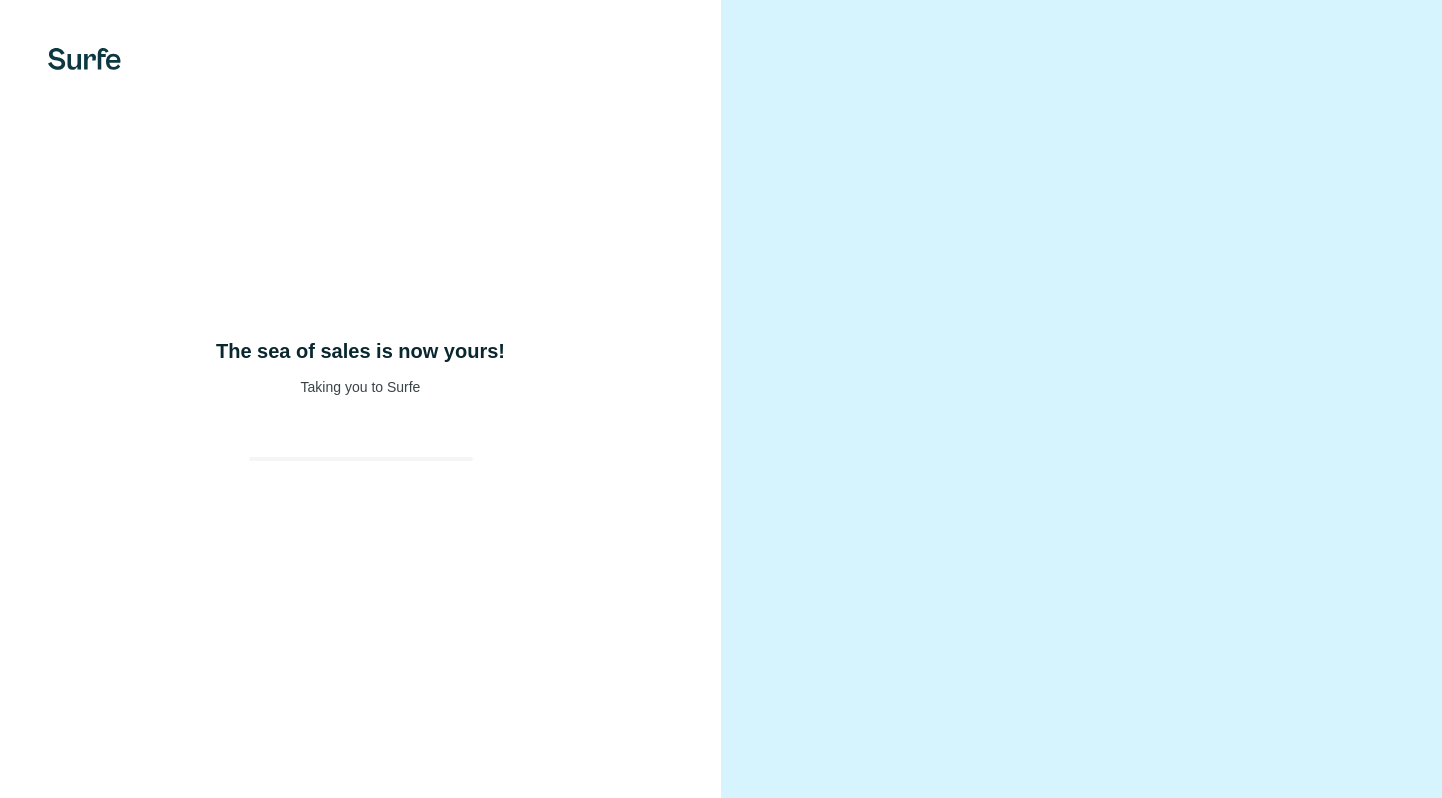 scroll, scrollTop: 0, scrollLeft: 0, axis: both 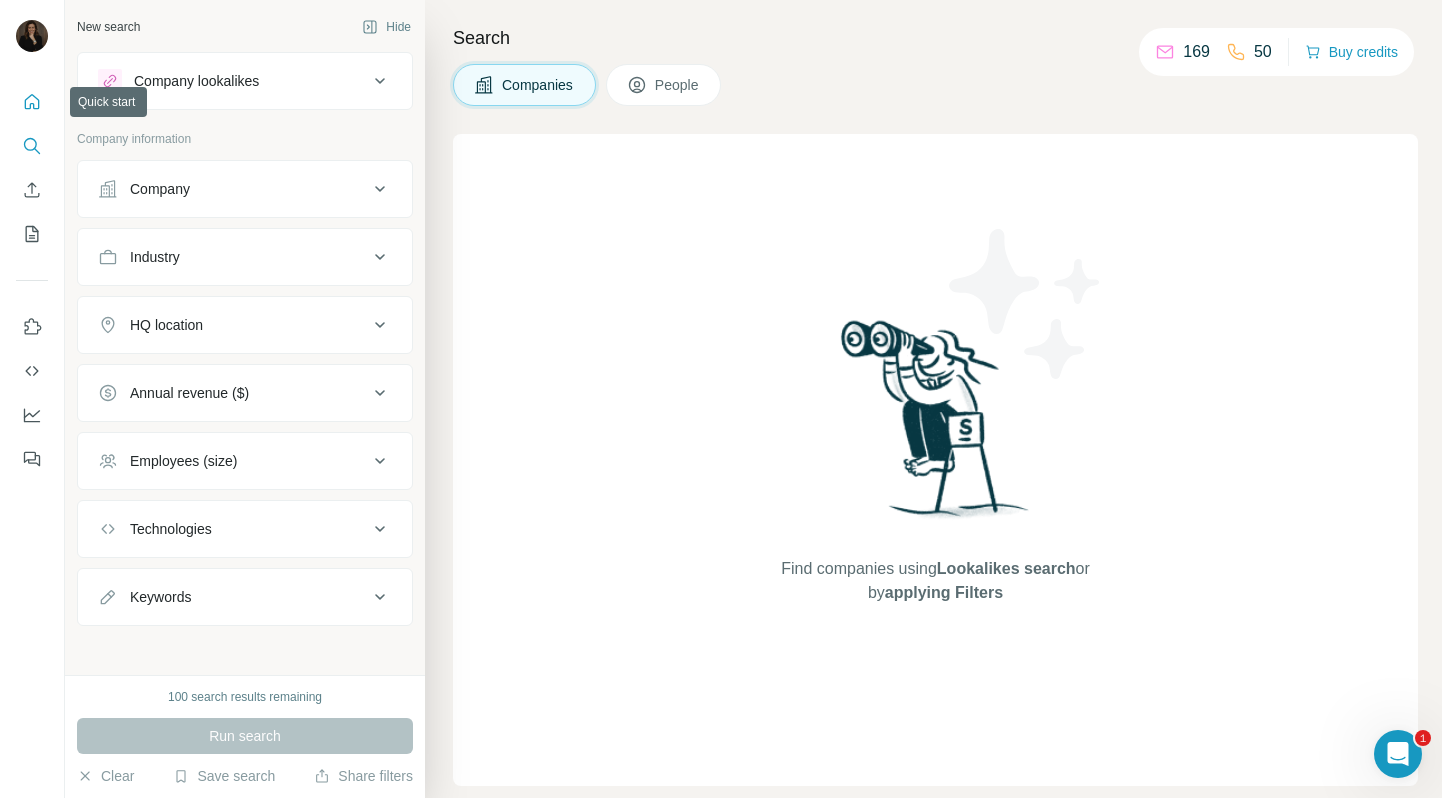 click 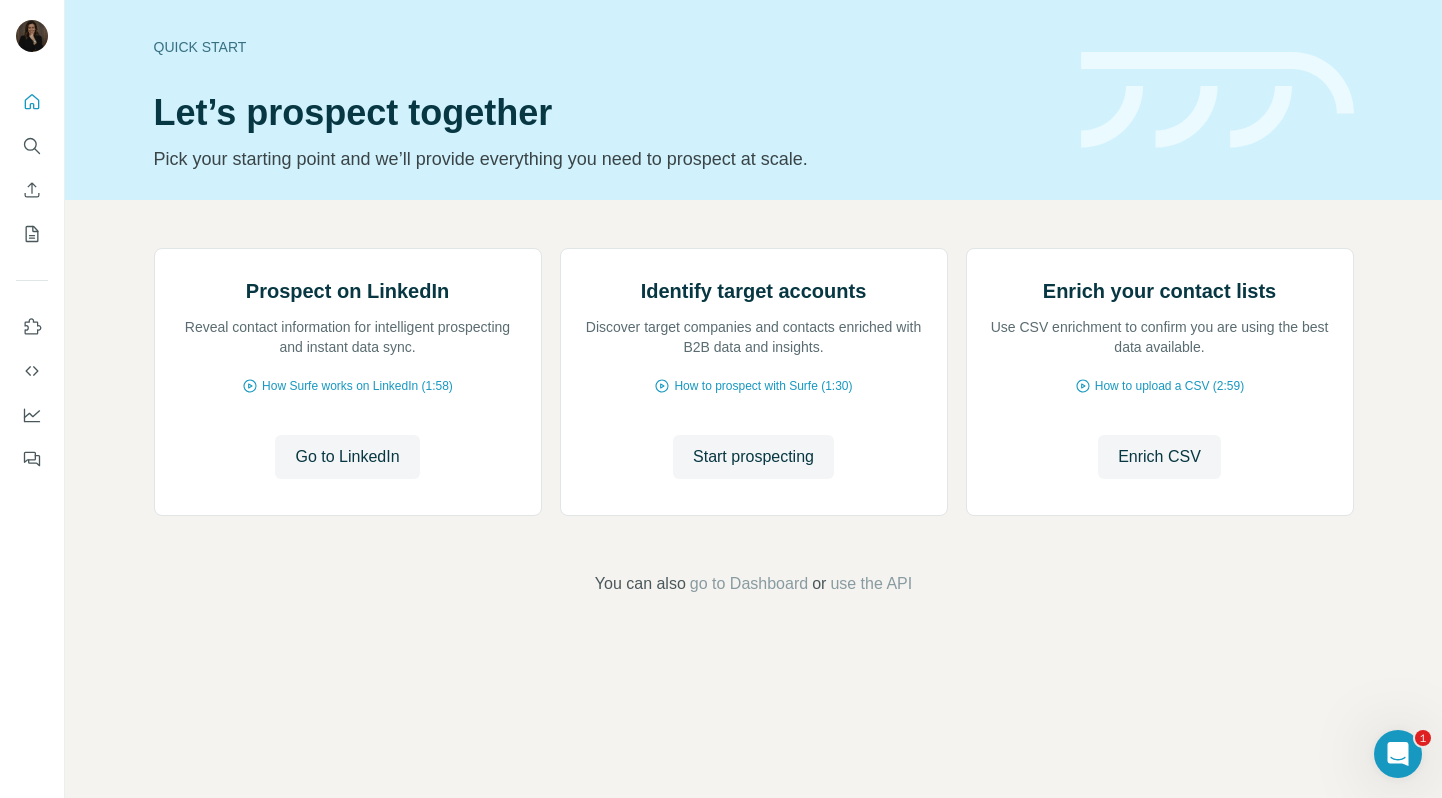 scroll, scrollTop: 62, scrollLeft: 0, axis: vertical 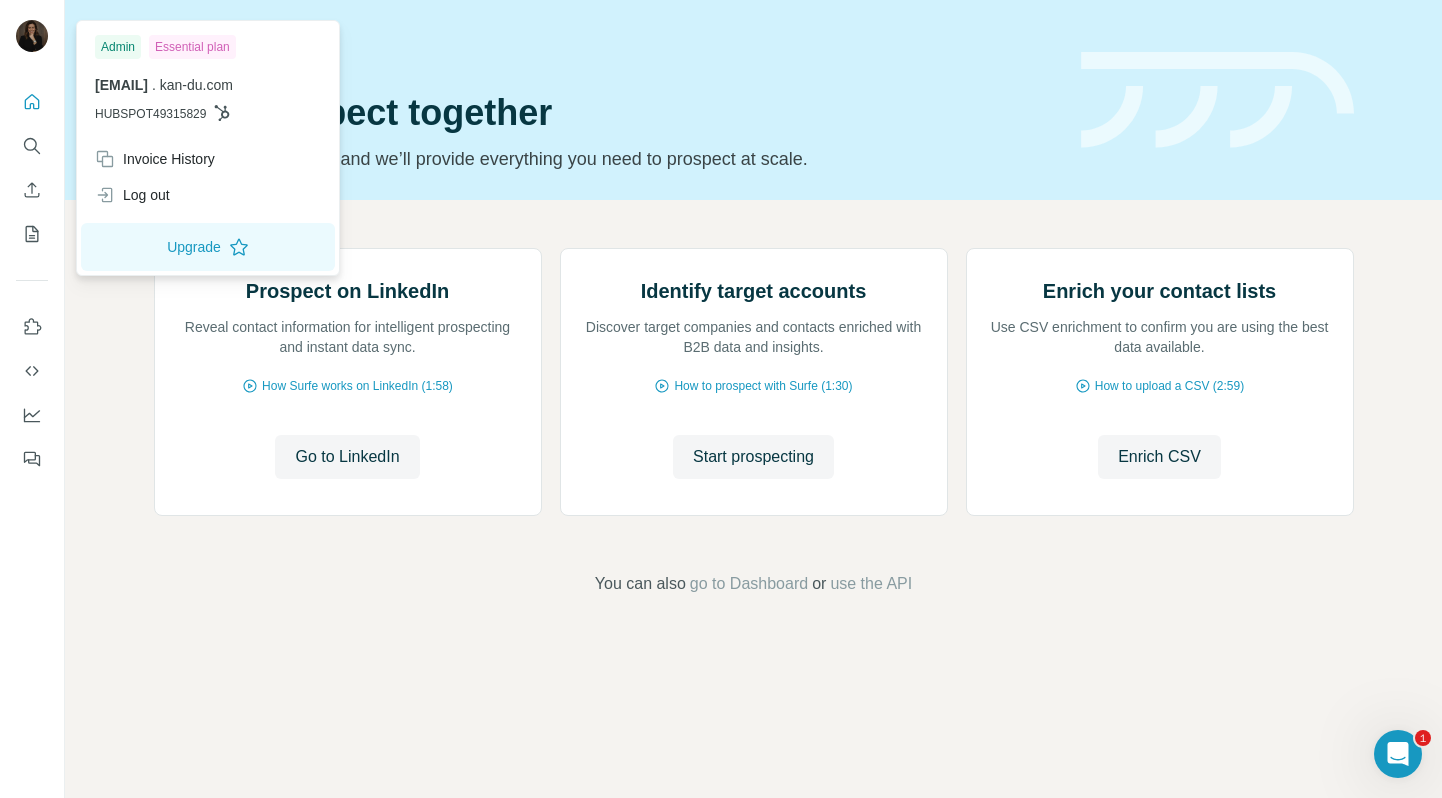 click at bounding box center [32, 36] 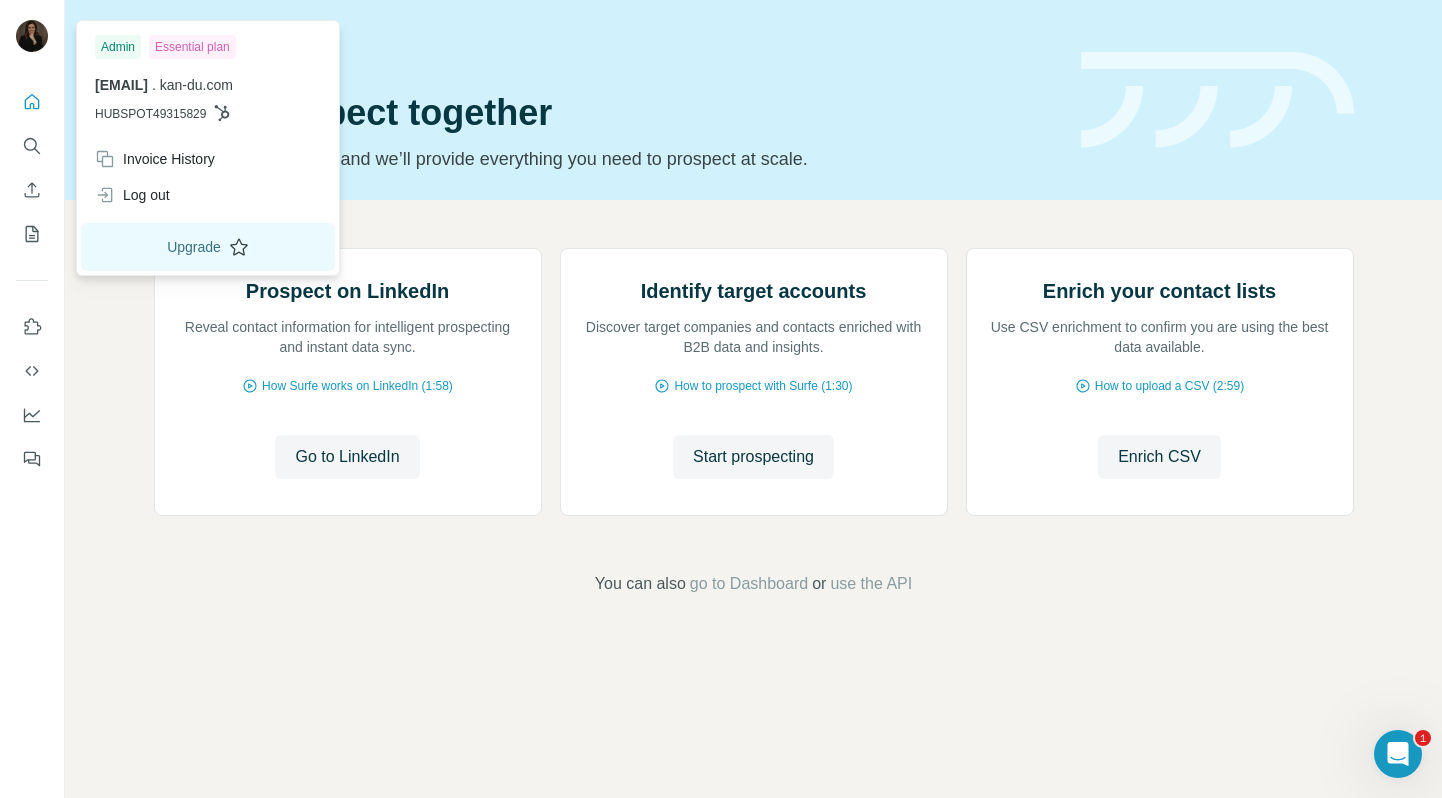 click on "Upgrade" at bounding box center [208, 247] 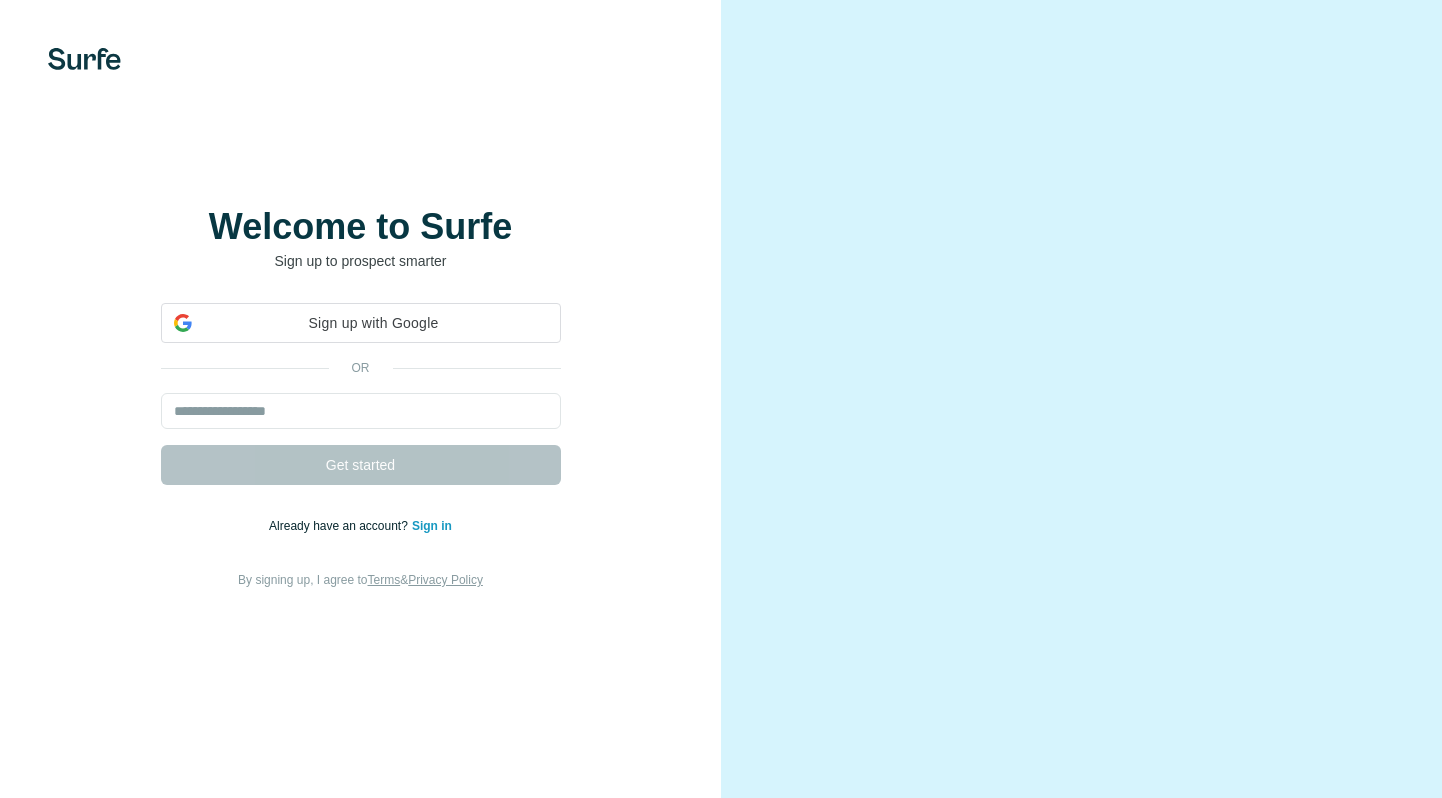 scroll, scrollTop: 0, scrollLeft: 0, axis: both 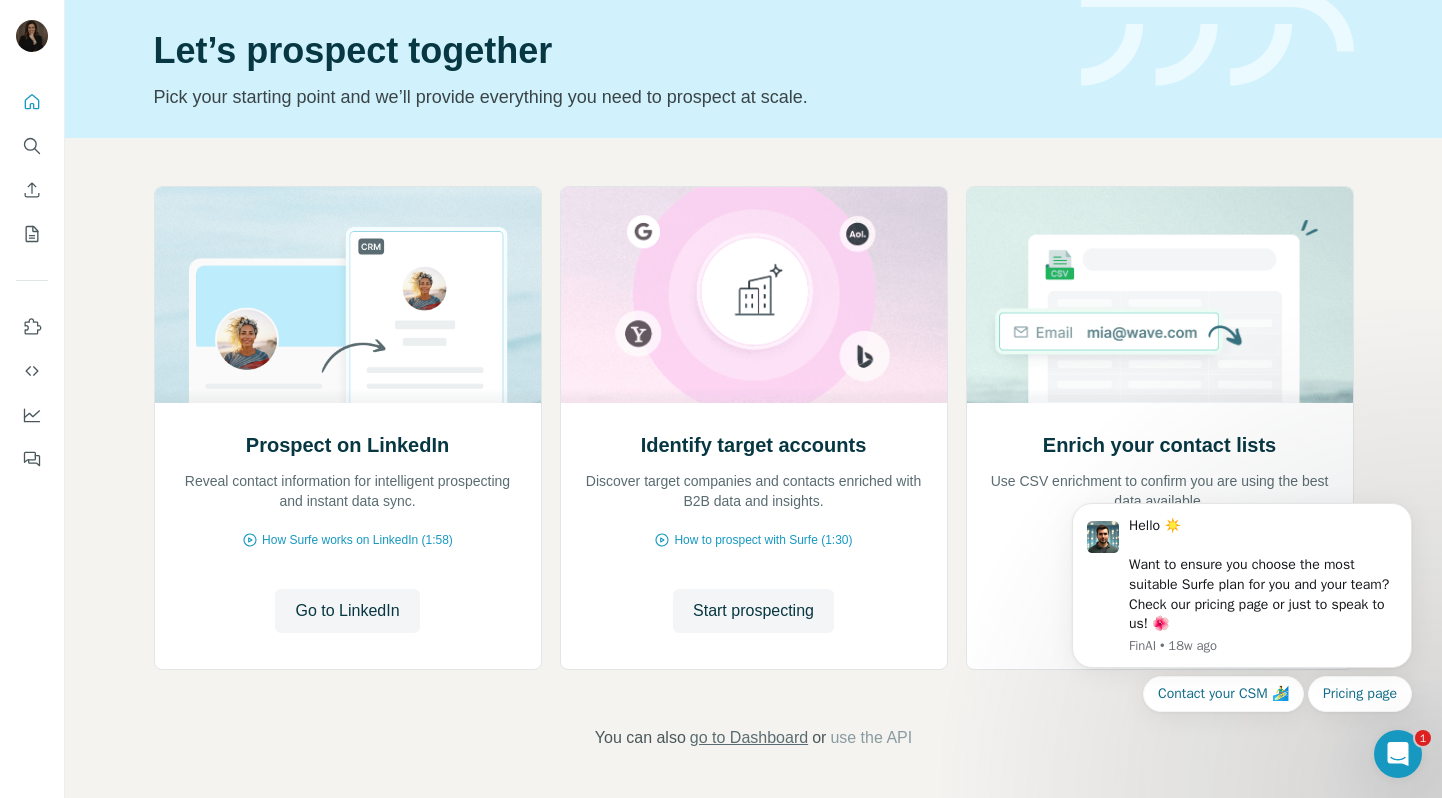 click on "go to Dashboard" at bounding box center (749, 738) 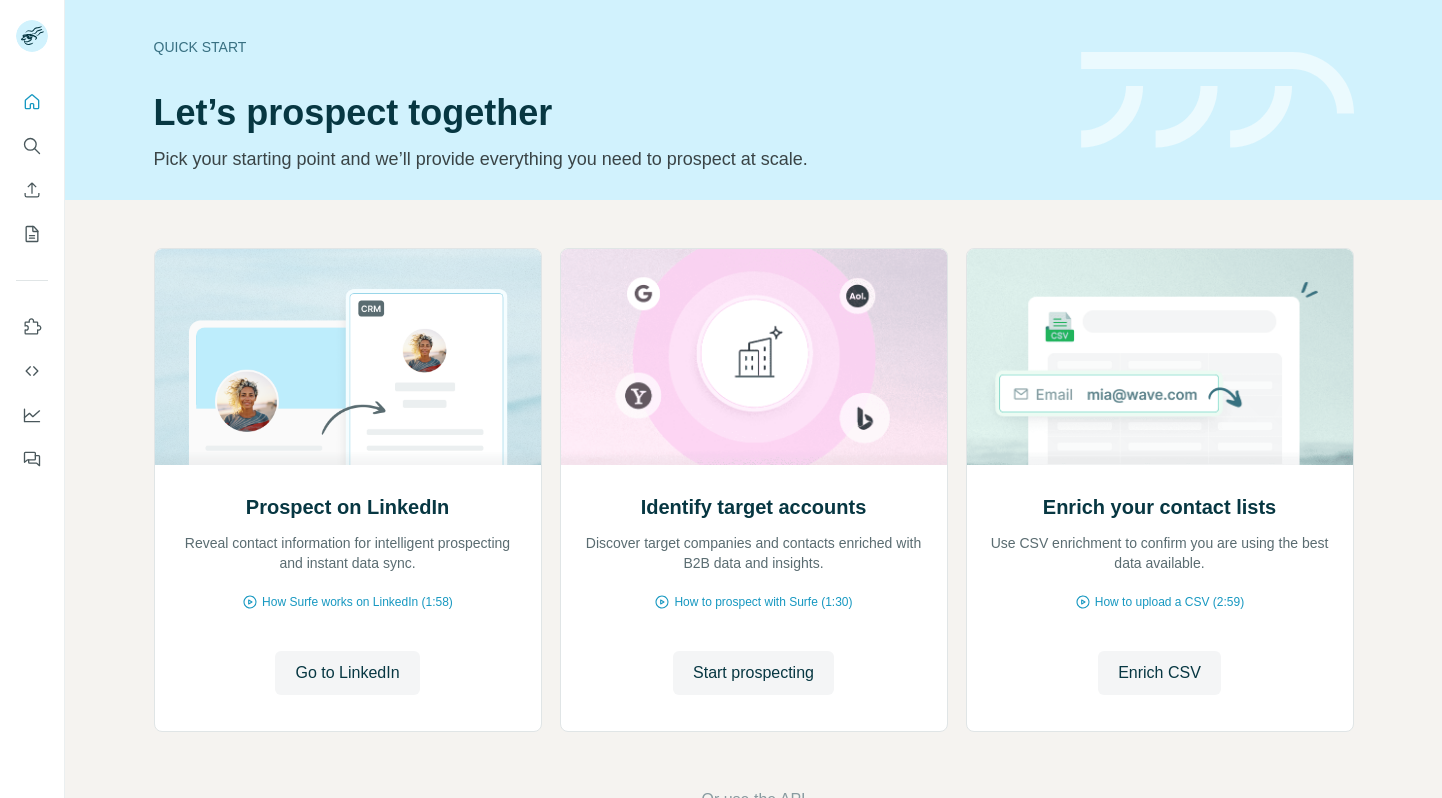 scroll, scrollTop: 0, scrollLeft: 0, axis: both 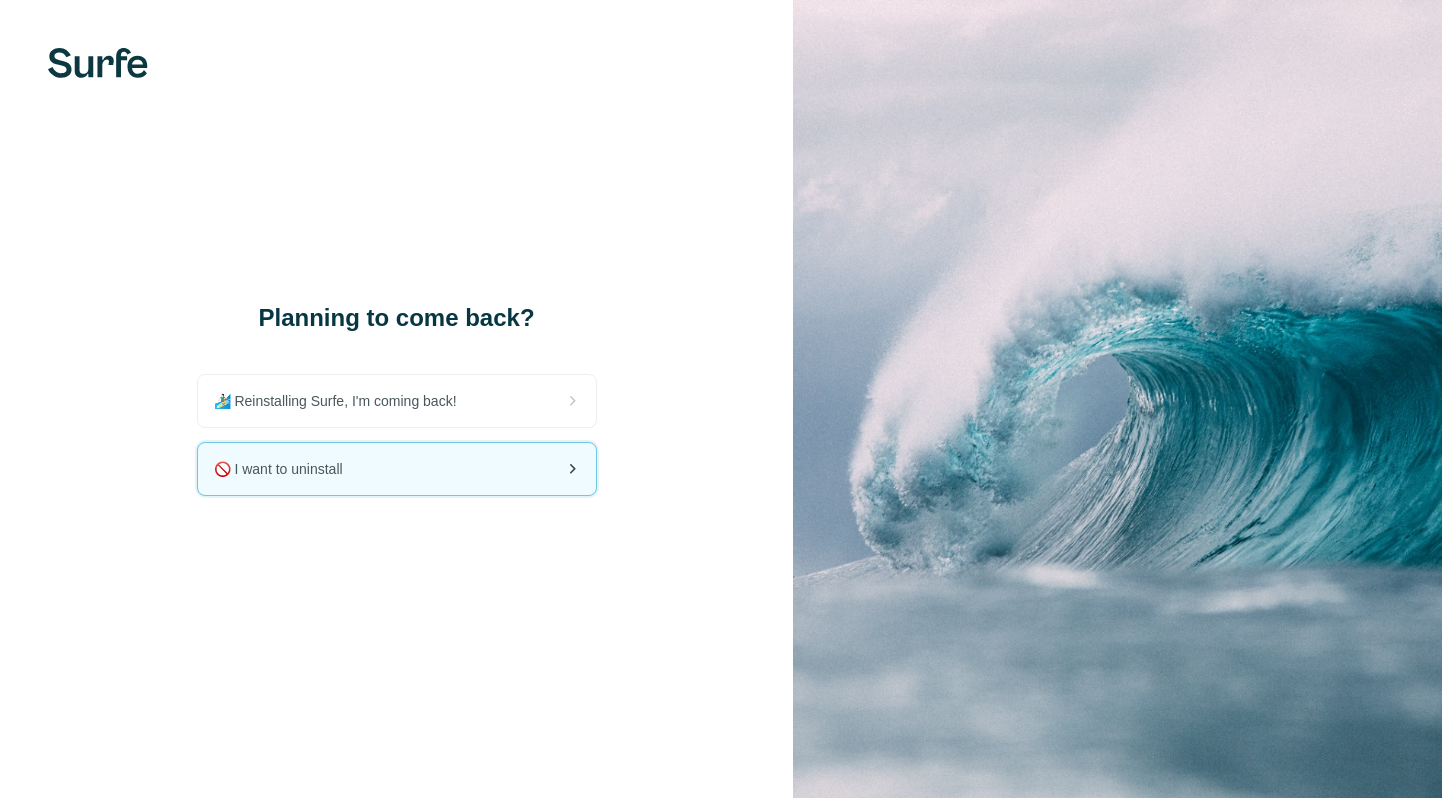 click on "🚫  I want to uninstall" at bounding box center (286, 469) 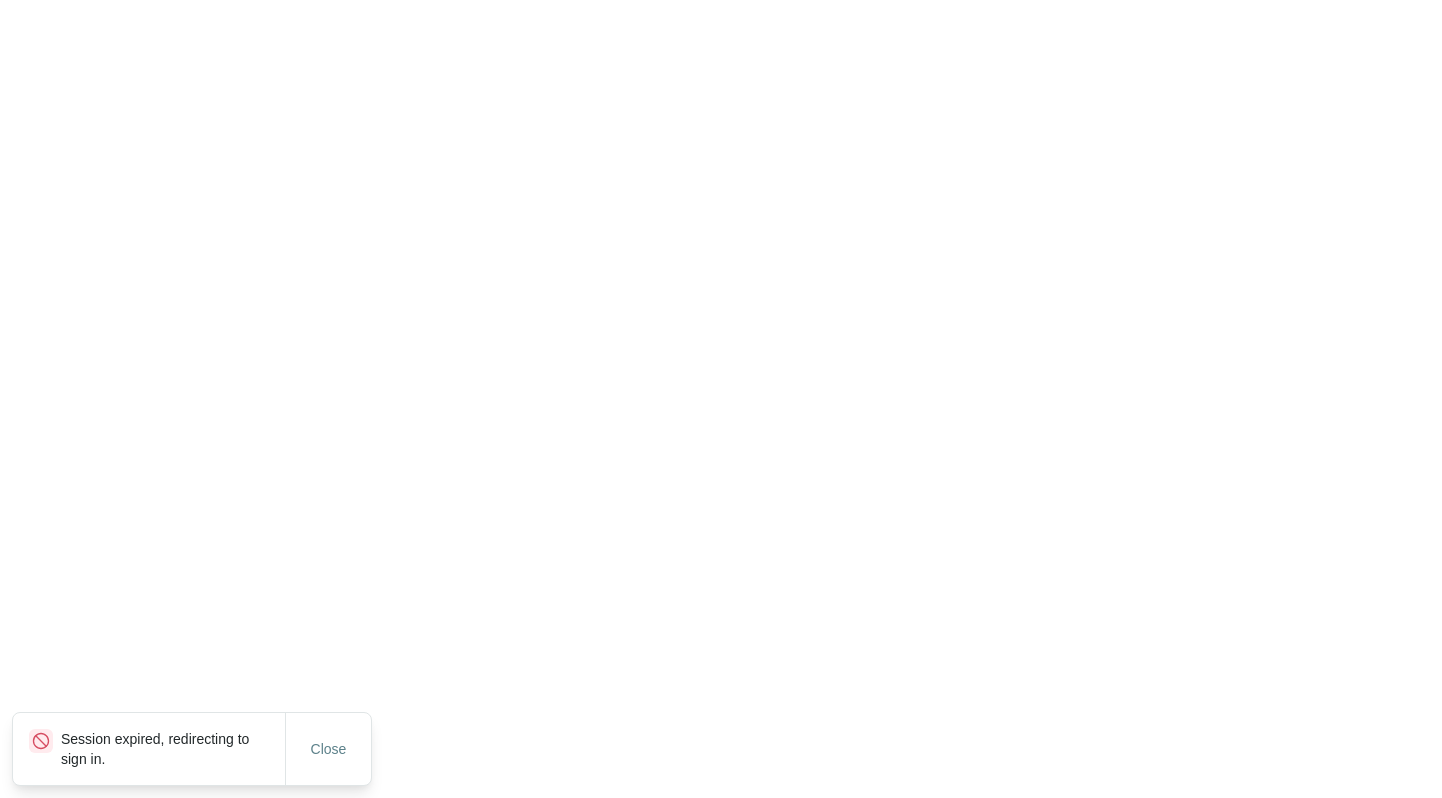 click on "Session expired, redirecting to sign in. Close
Create Post Save Idea Create Post Save Idea Create Post Save Idea" at bounding box center [721, 0] 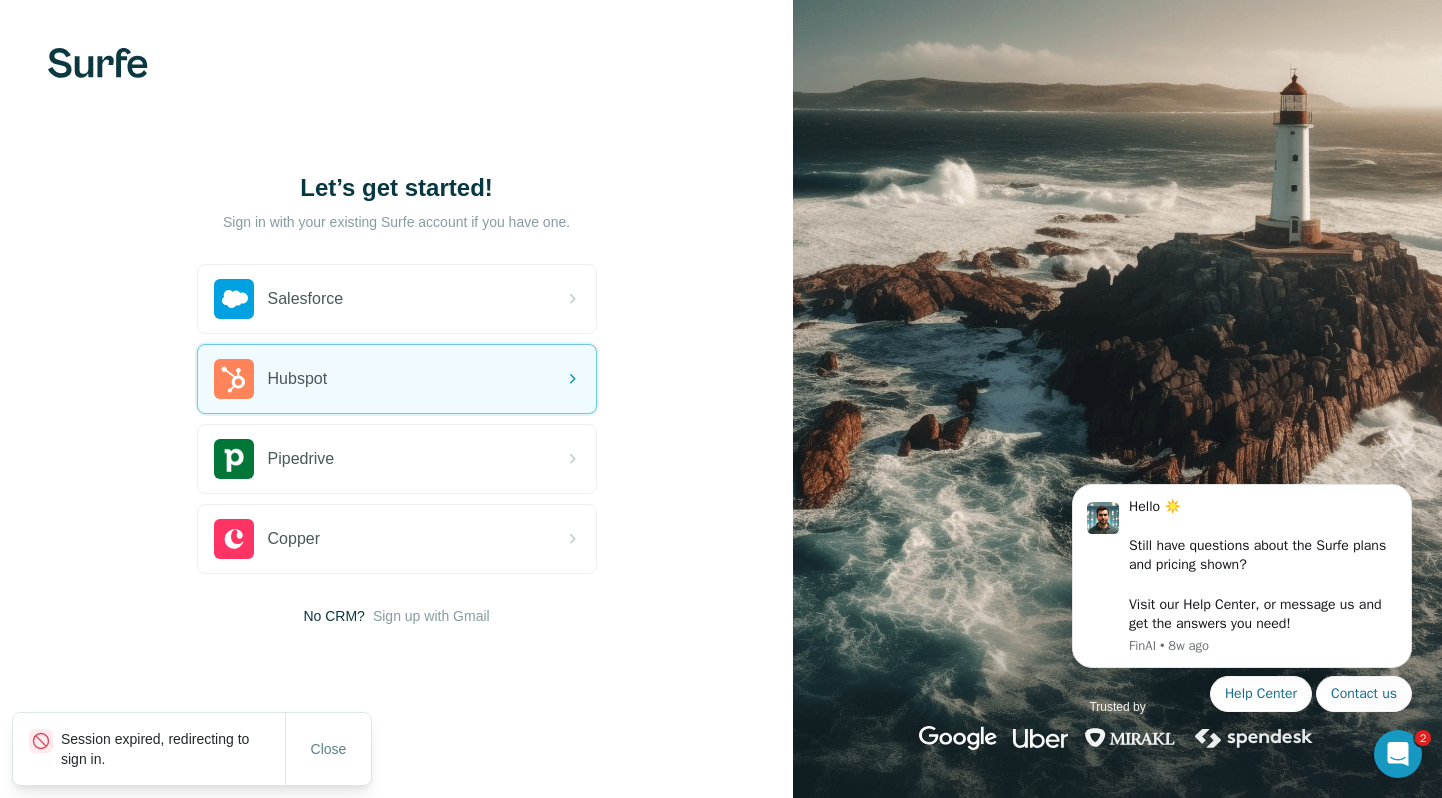 scroll, scrollTop: 0, scrollLeft: 0, axis: both 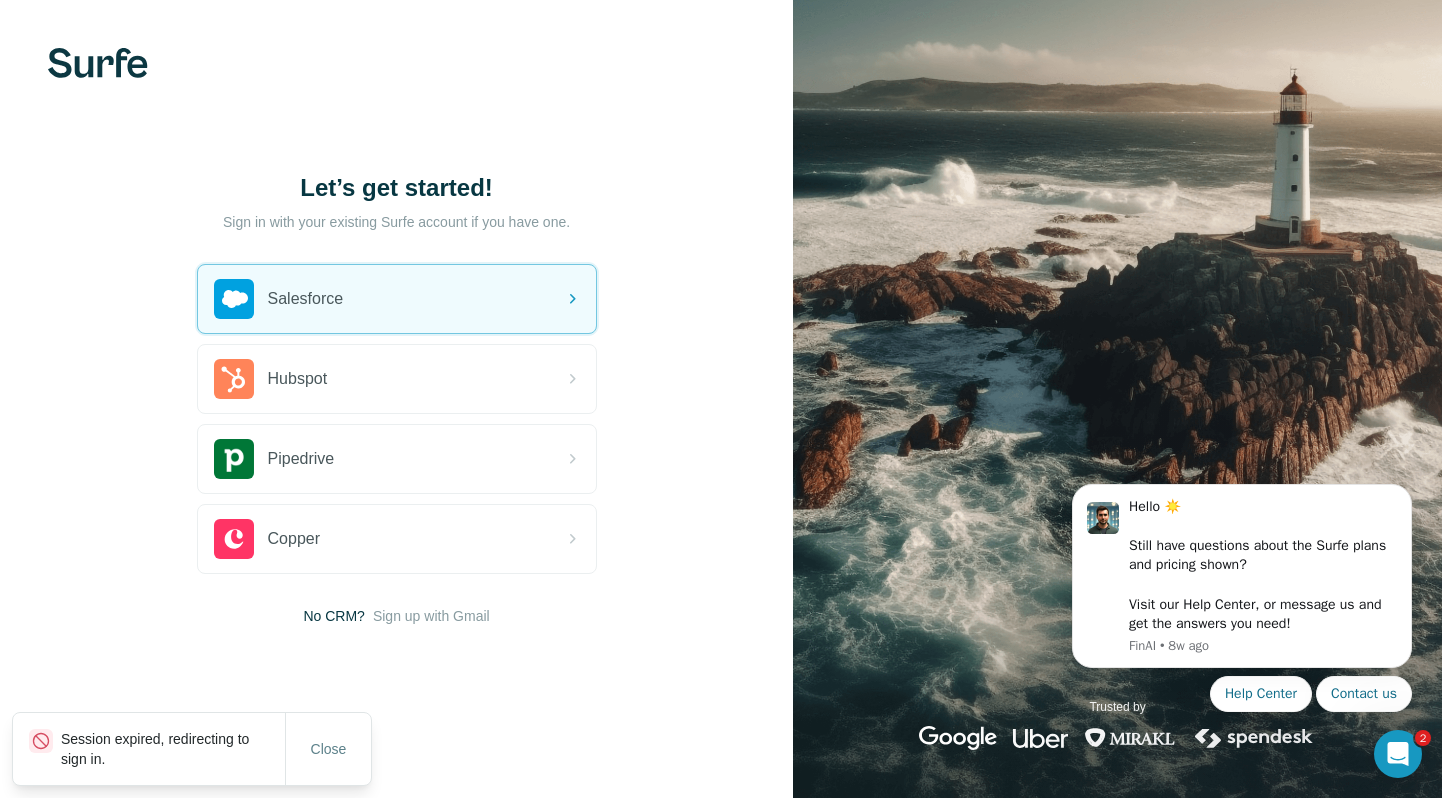 click on "Let’s get started! Sign in with your existing Surfe account if you have one. Salesforce Hubspot Pipedrive Copper No CRM? Sign up with Gmail By signing up, I agree to  Terms  &  Privacy Policy" at bounding box center [396, 399] 